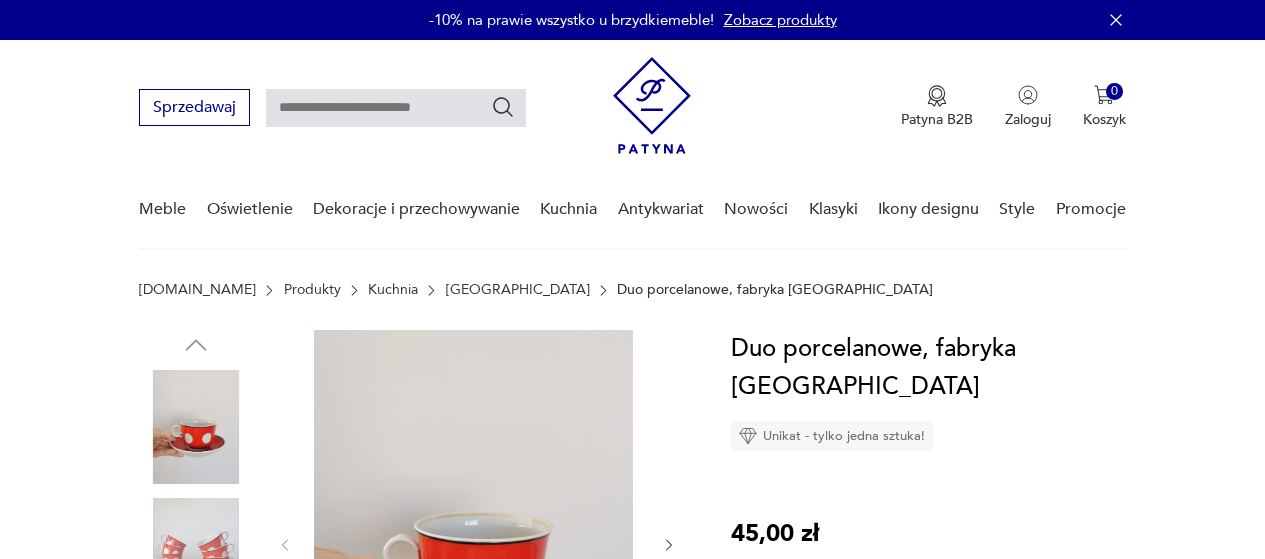 scroll, scrollTop: 300, scrollLeft: 0, axis: vertical 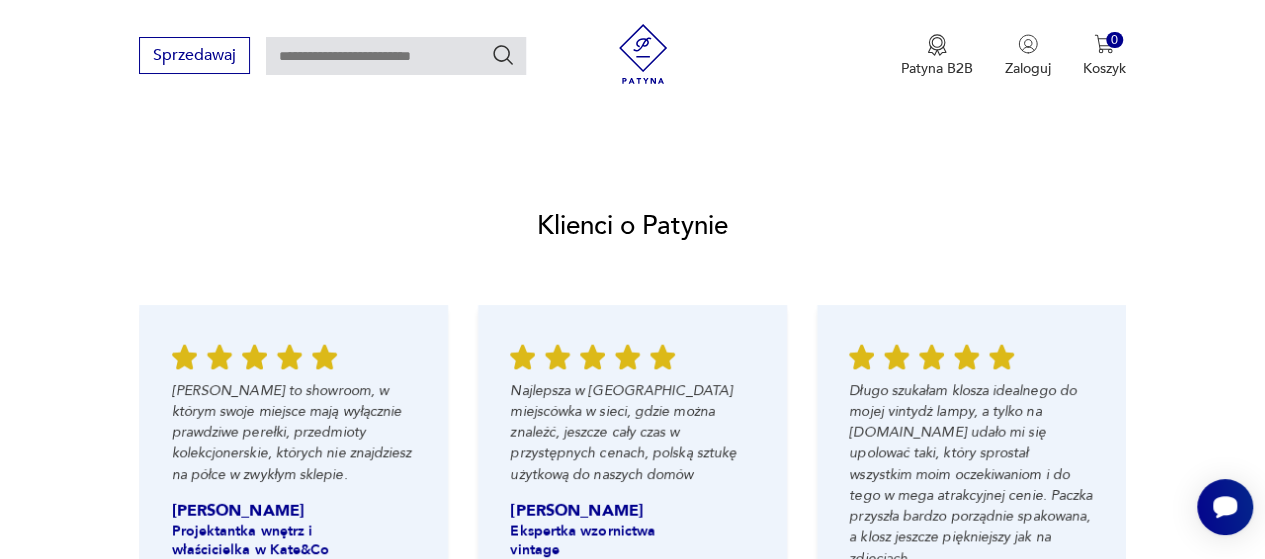 click on "Zobacz wszystkie produkty" at bounding box center [976, 81] 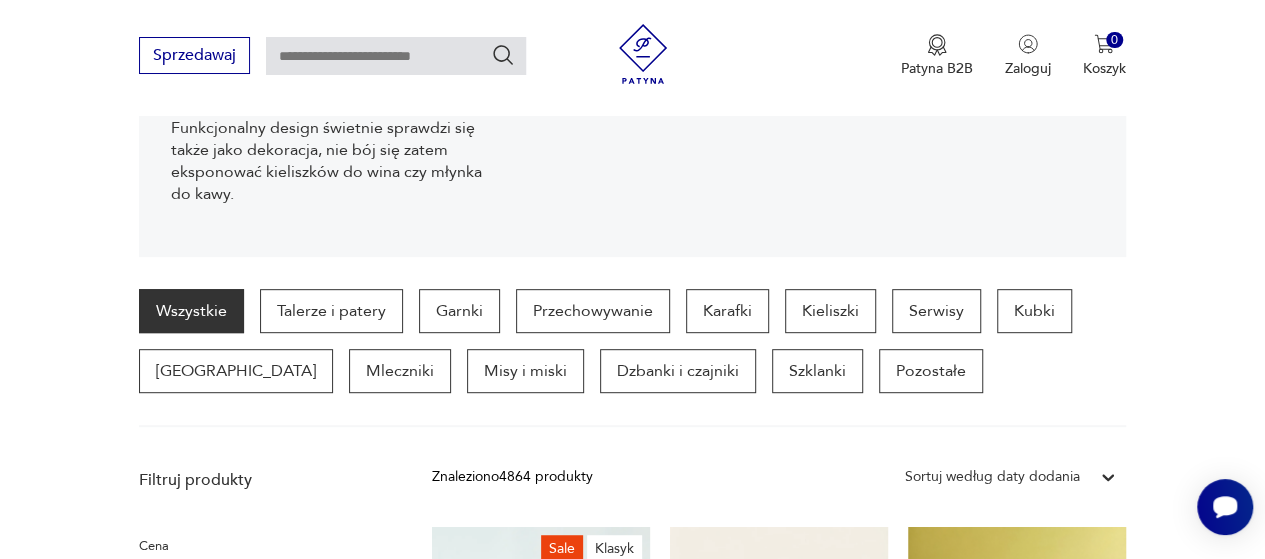 scroll, scrollTop: 372, scrollLeft: 0, axis: vertical 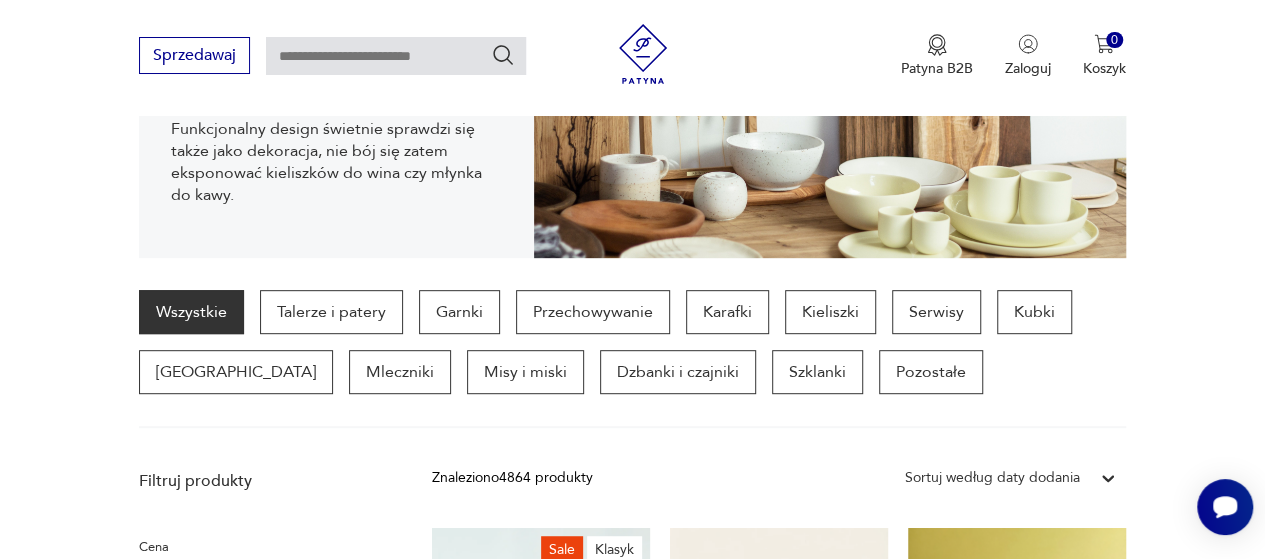 click on "Dzbanki i czajniki" at bounding box center (678, 372) 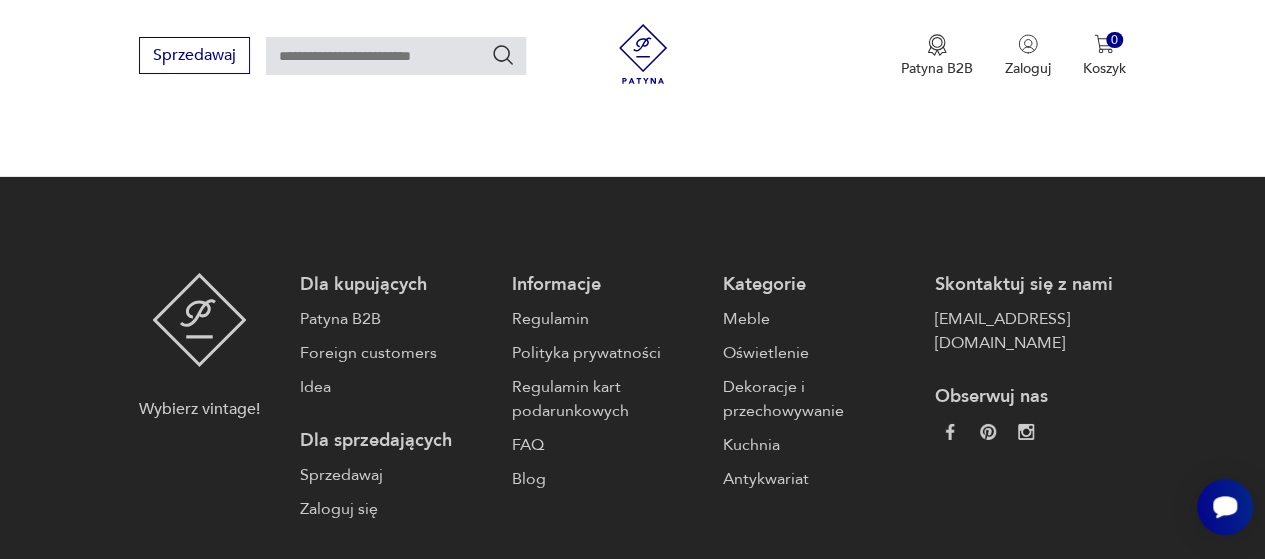 scroll, scrollTop: 3214, scrollLeft: 0, axis: vertical 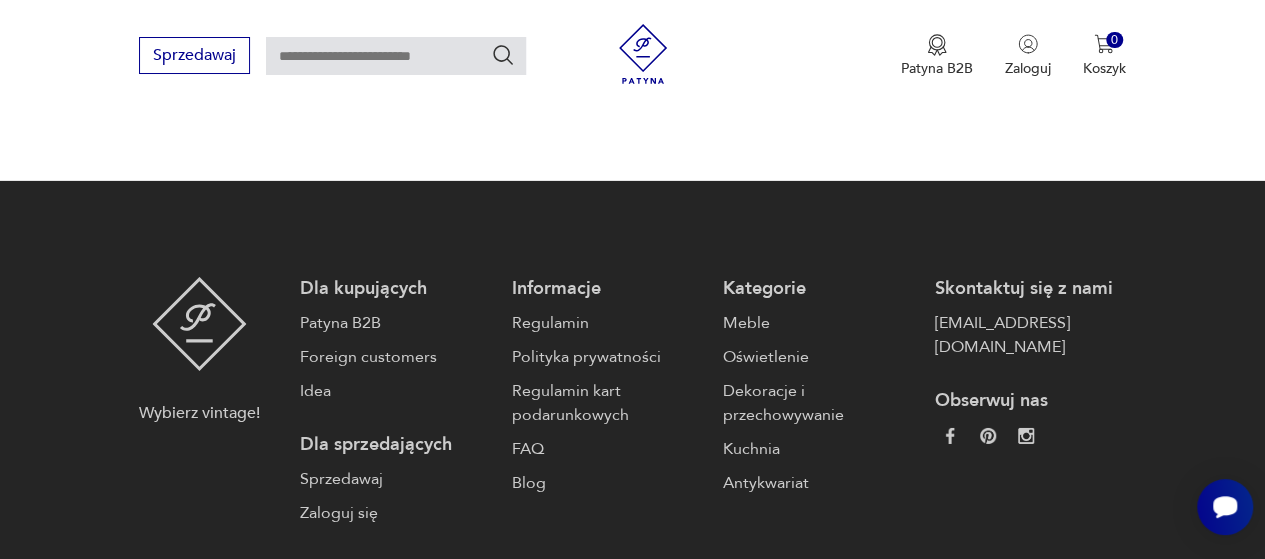 click on "2" at bounding box center (710, 67) 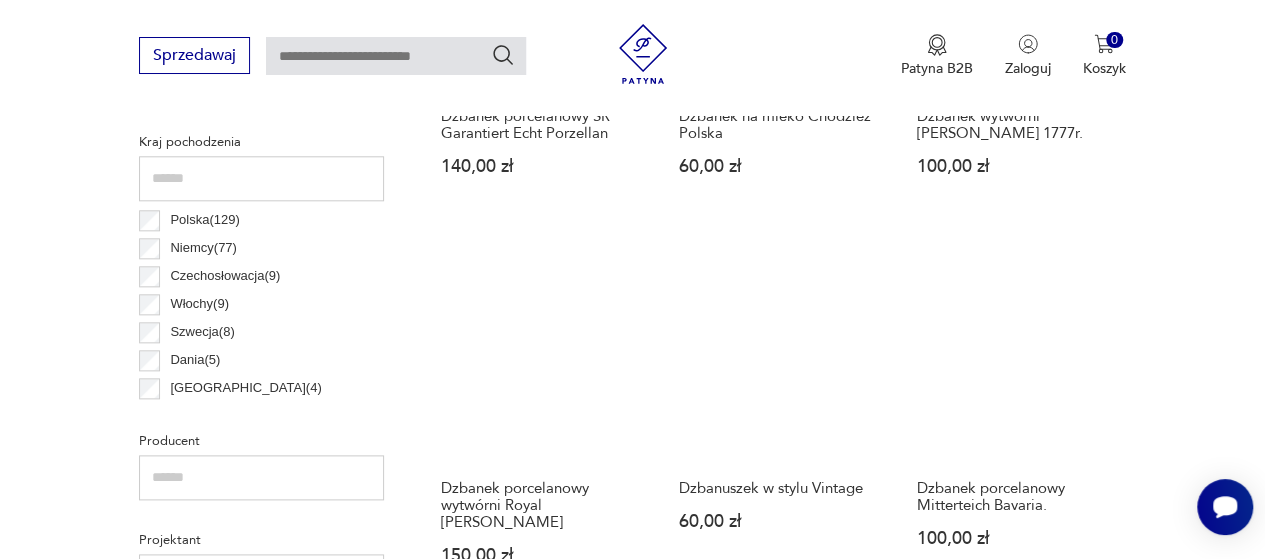 scroll, scrollTop: 1114, scrollLeft: 0, axis: vertical 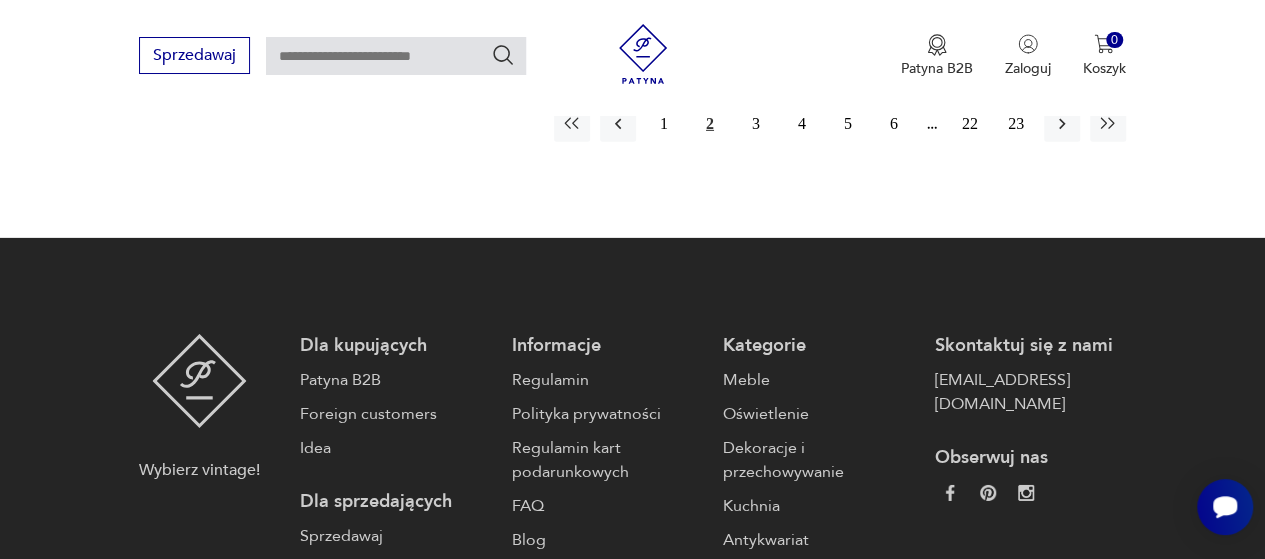 click on "3" at bounding box center (756, 124) 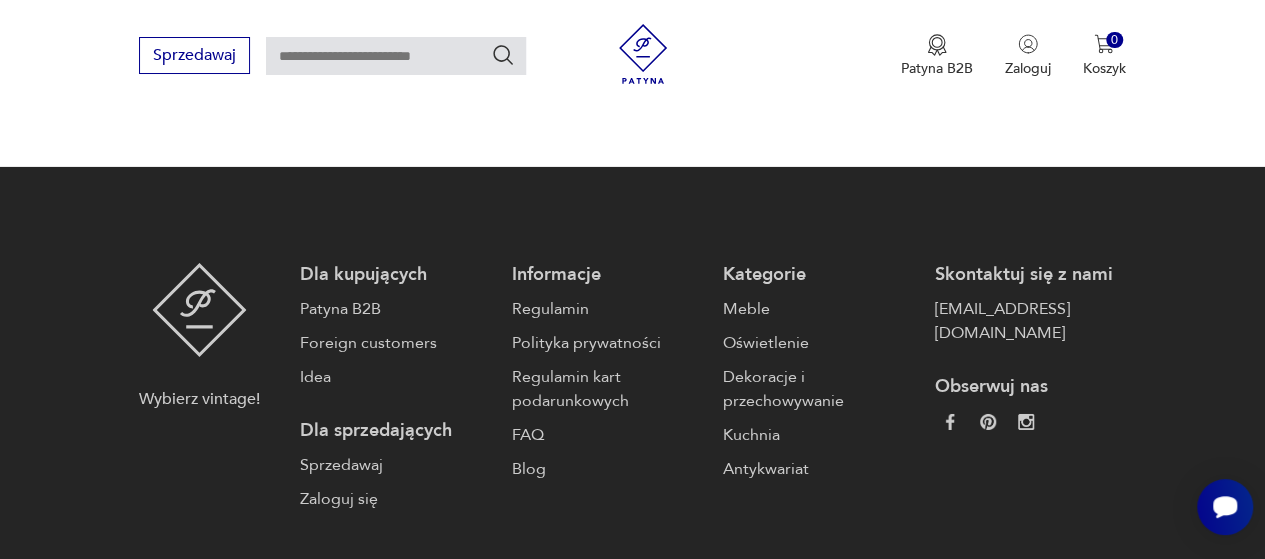 scroll, scrollTop: 3314, scrollLeft: 0, axis: vertical 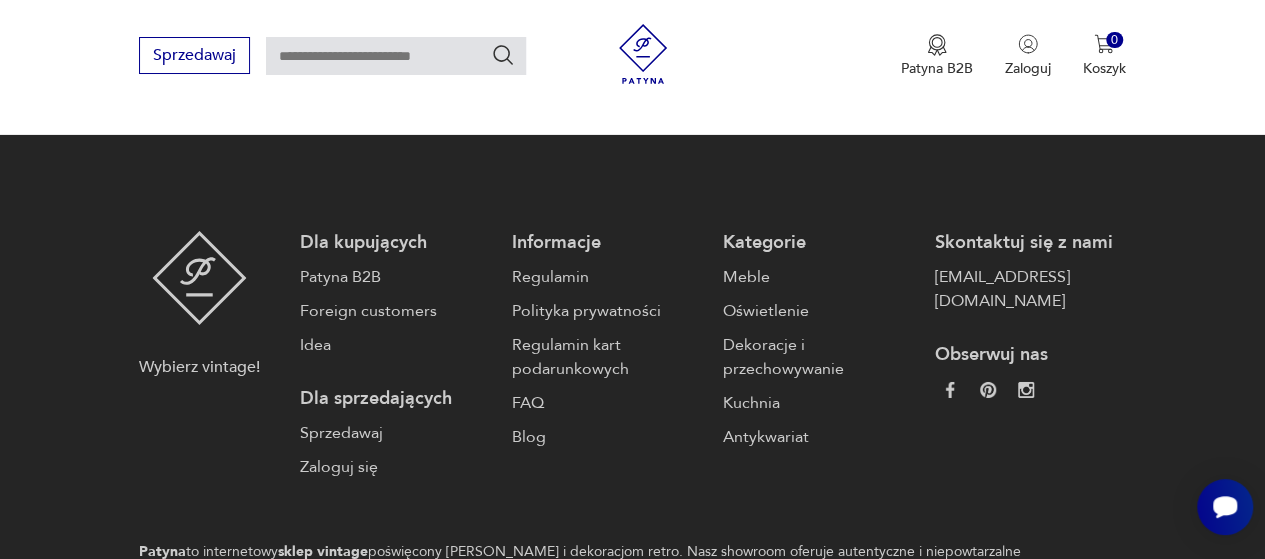 click 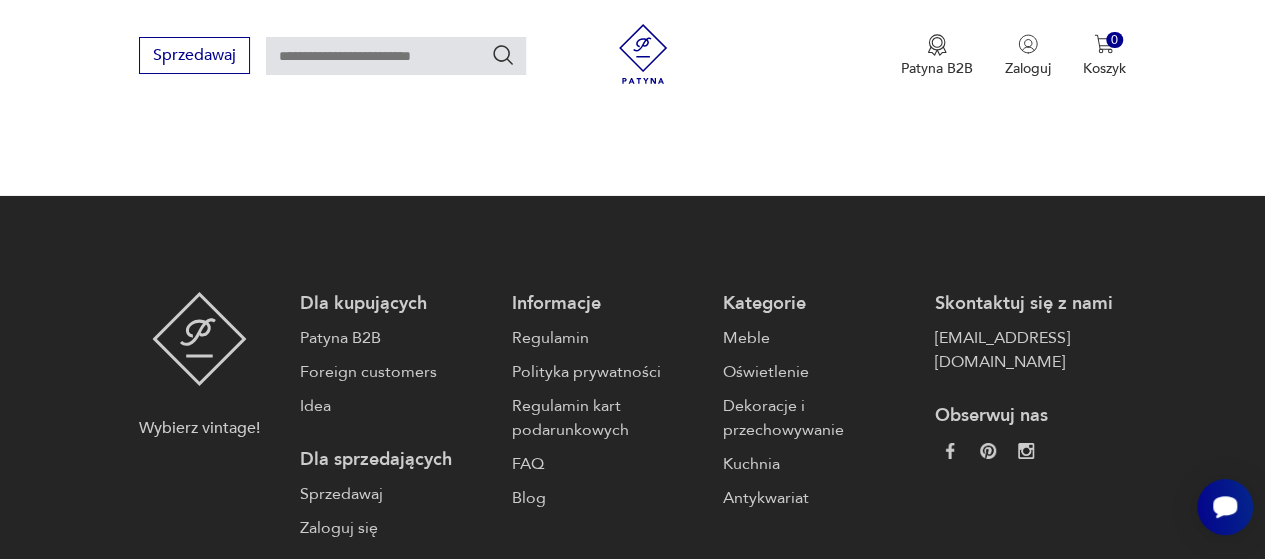 scroll, scrollTop: 3314, scrollLeft: 0, axis: vertical 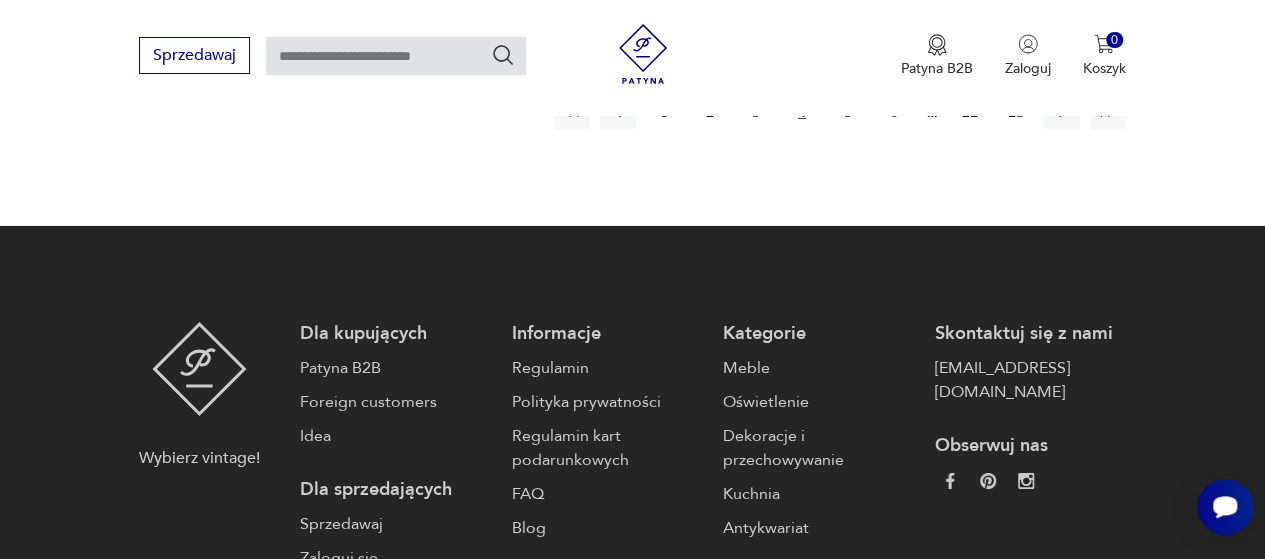 click 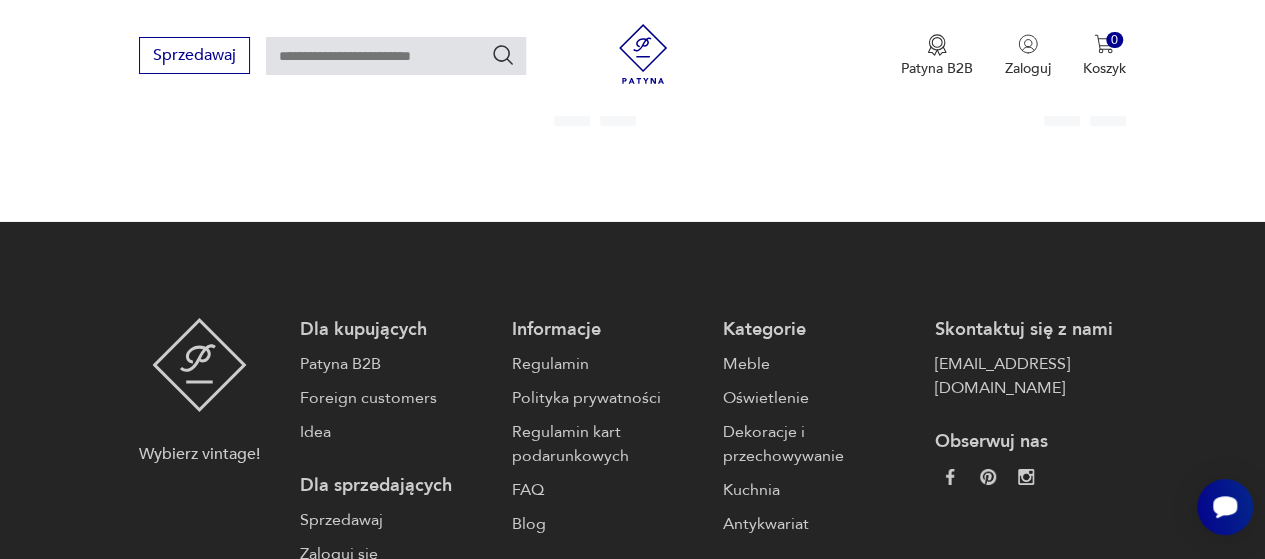 scroll, scrollTop: 3414, scrollLeft: 0, axis: vertical 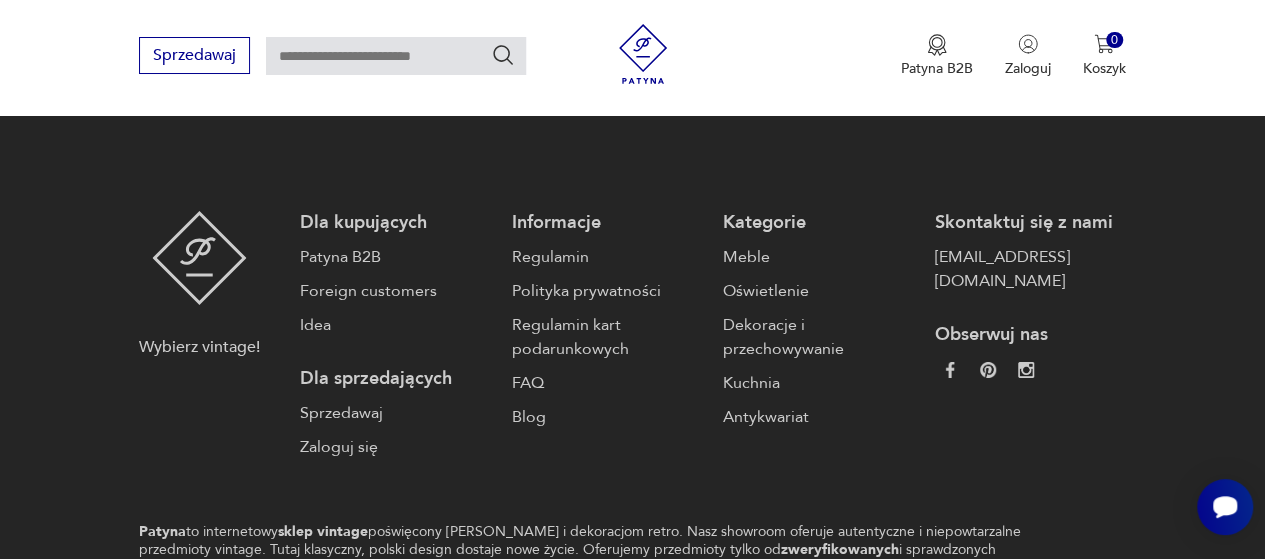 click 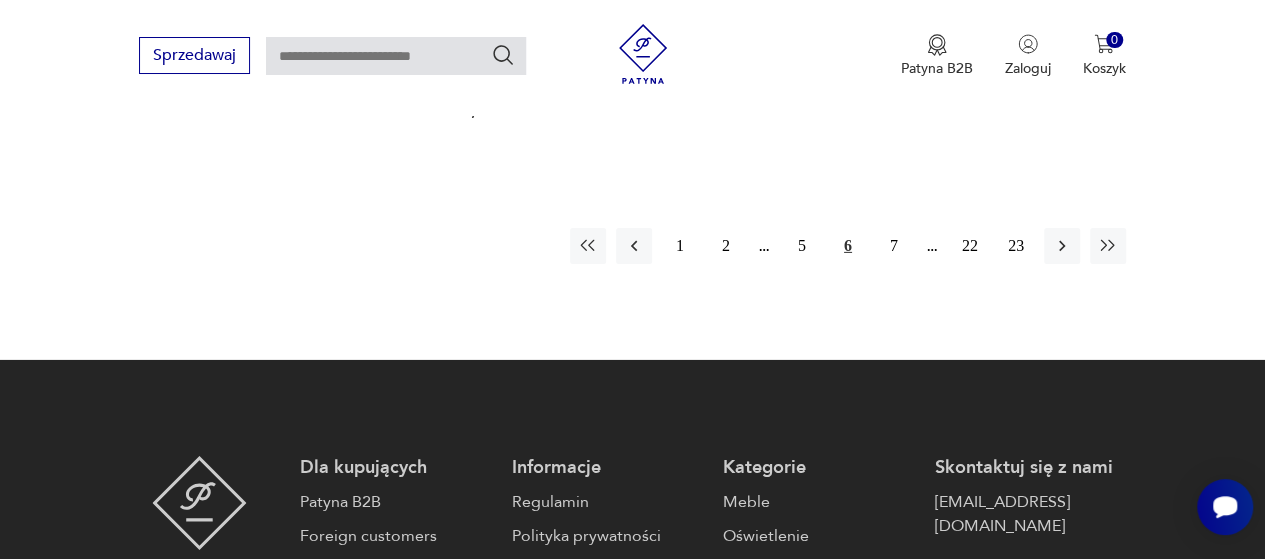 scroll, scrollTop: 3114, scrollLeft: 0, axis: vertical 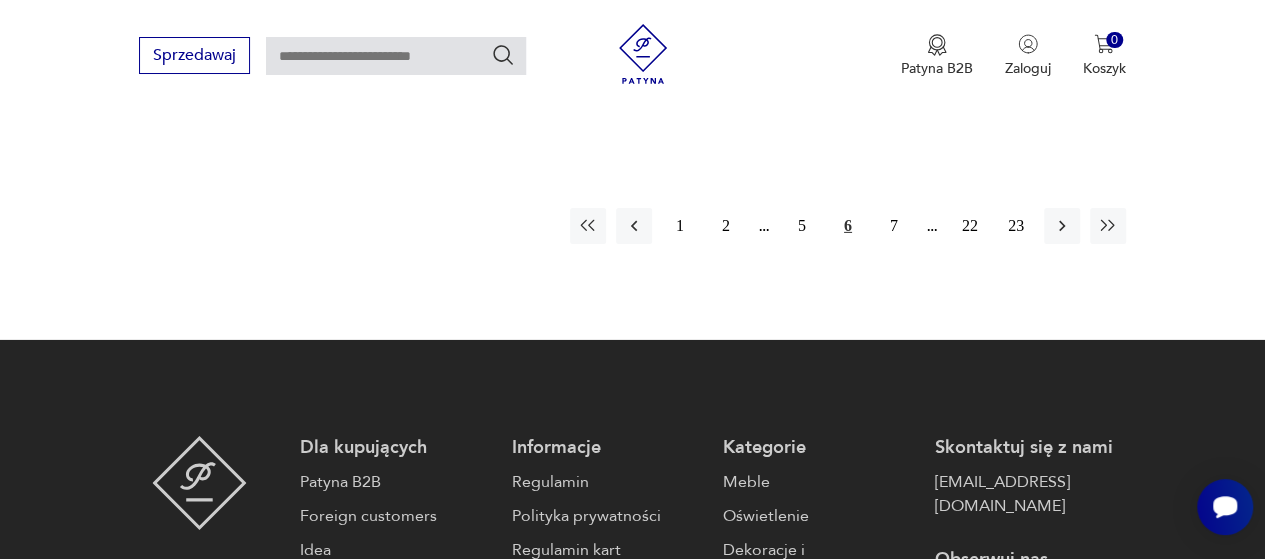 click 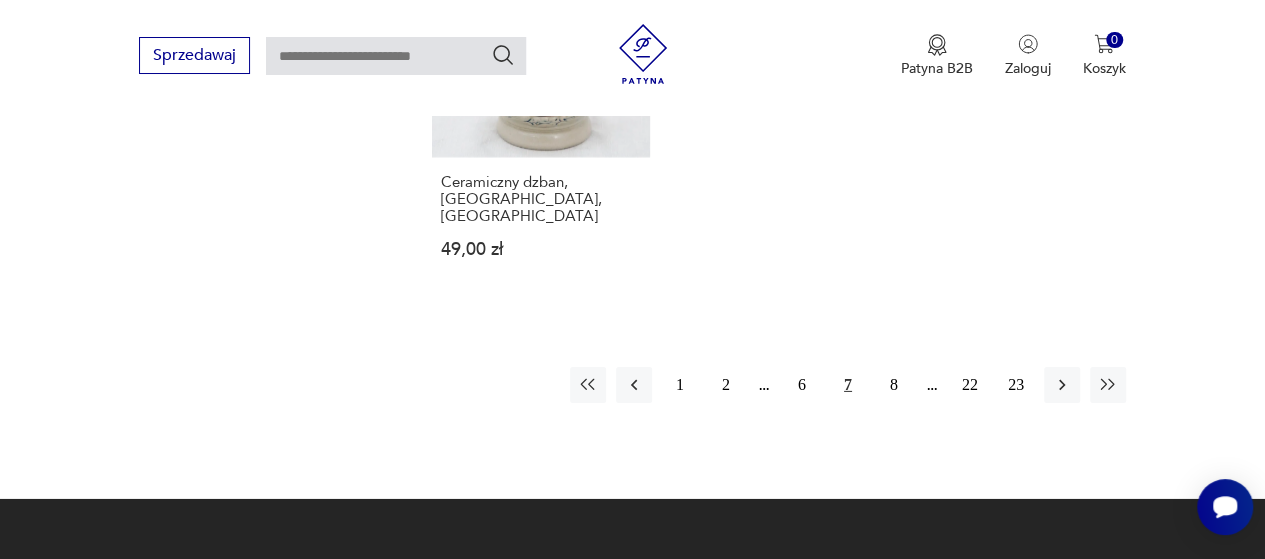 scroll, scrollTop: 3014, scrollLeft: 0, axis: vertical 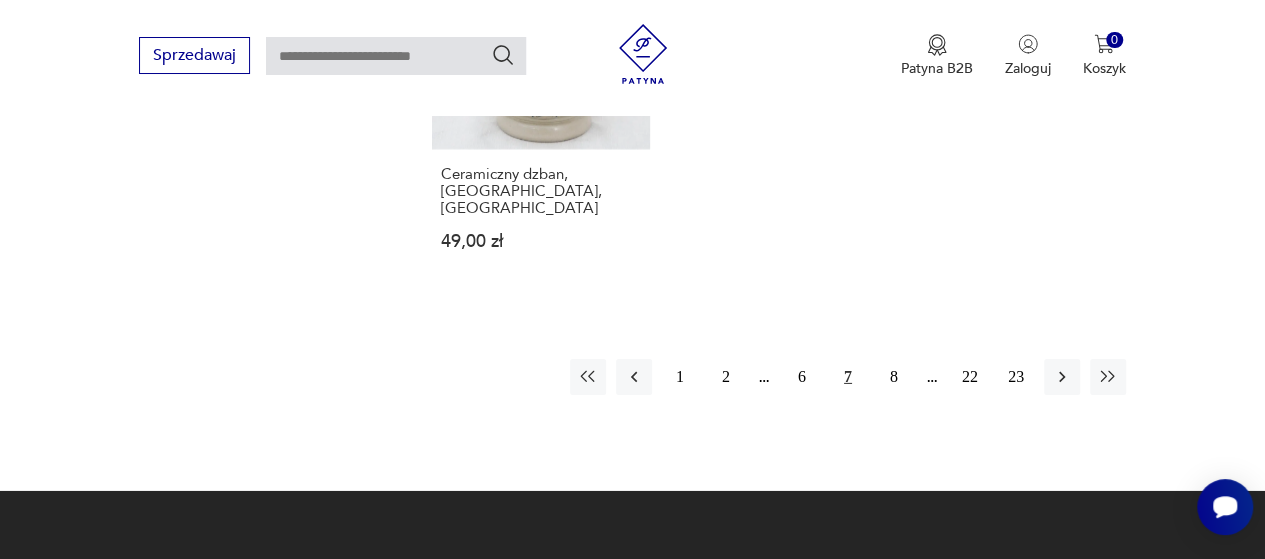 click 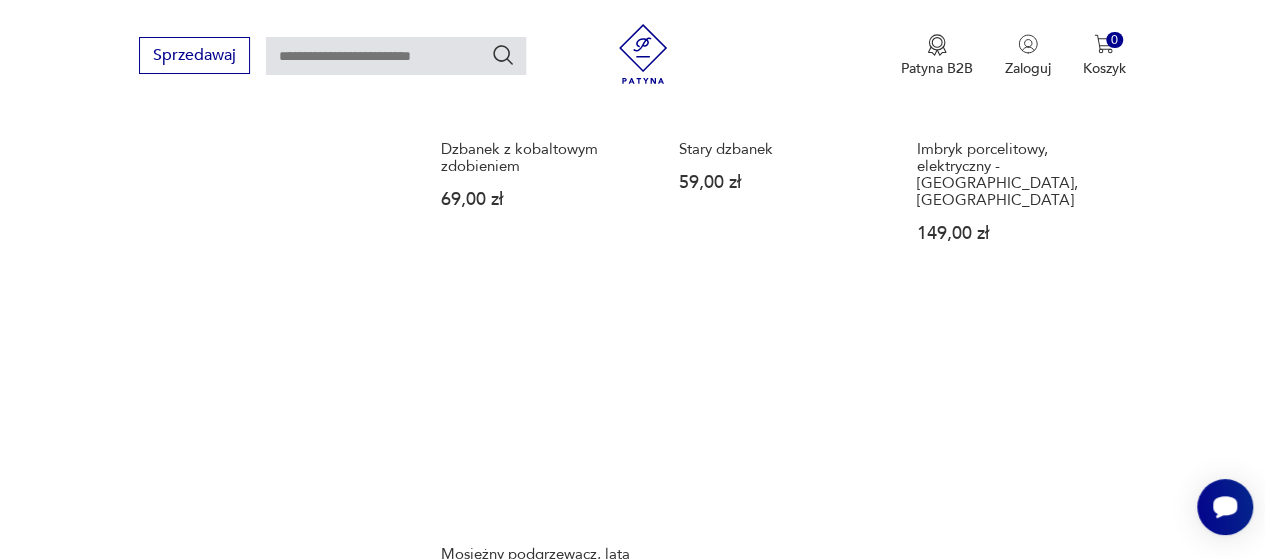 scroll, scrollTop: 2714, scrollLeft: 0, axis: vertical 